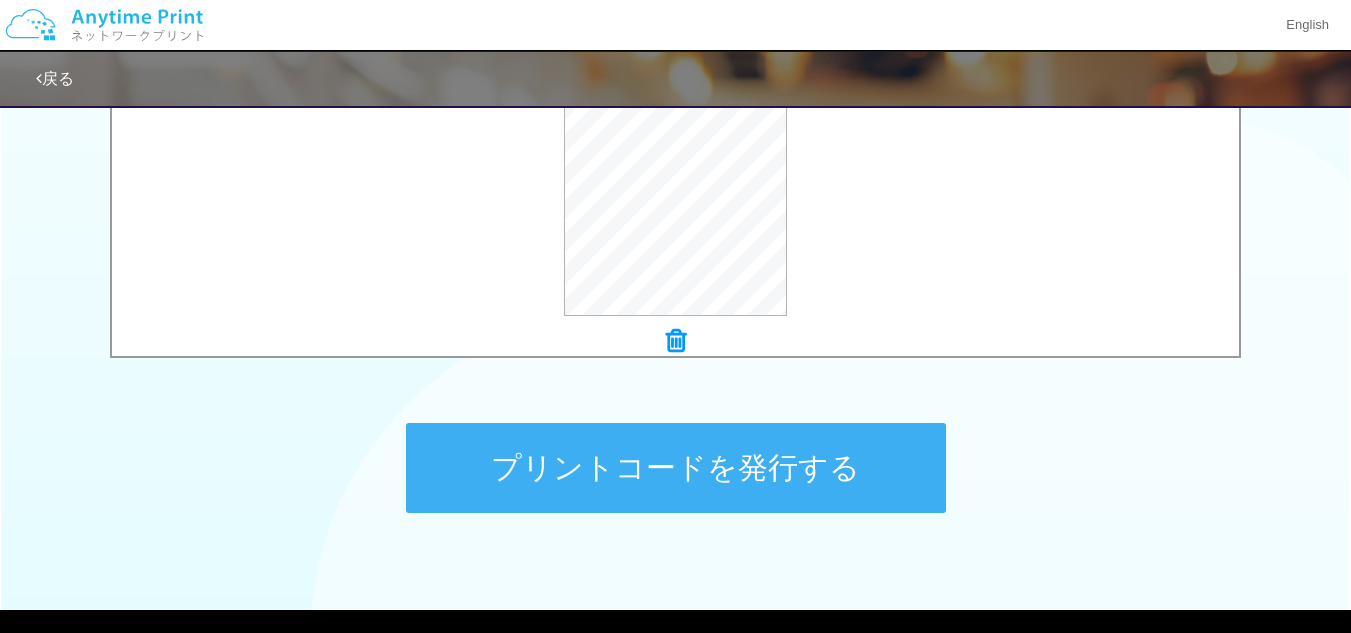 scroll, scrollTop: 888, scrollLeft: 0, axis: vertical 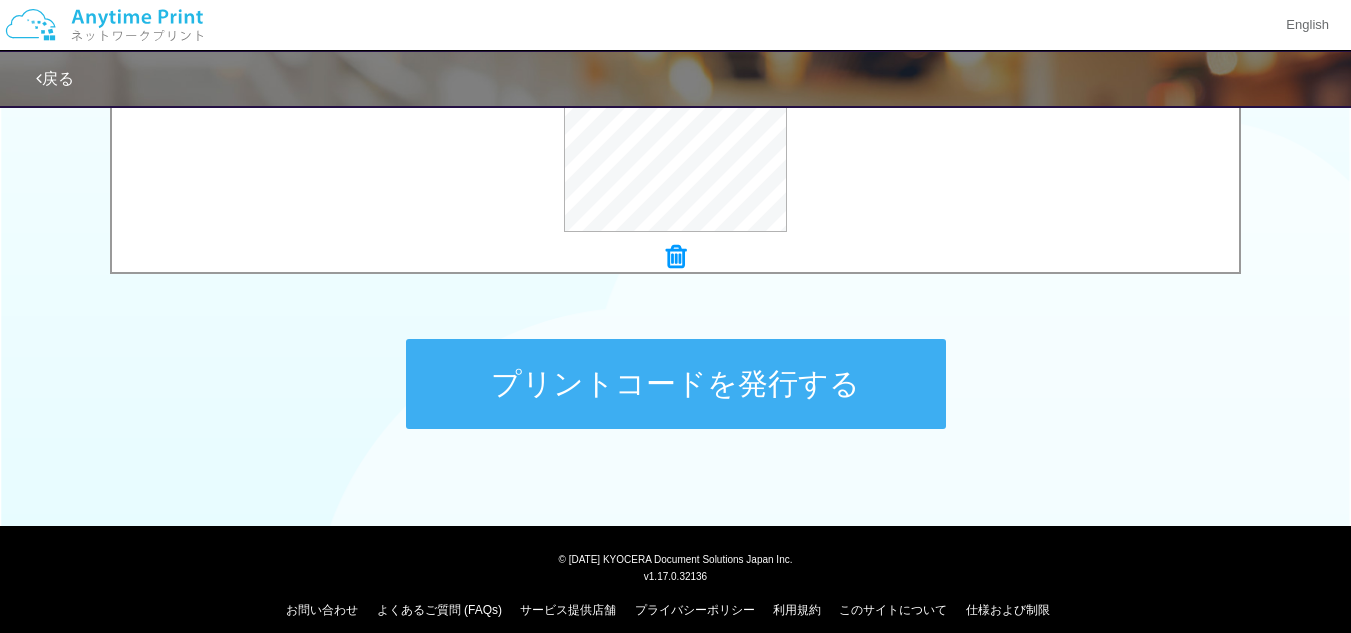 click on "プリントコードを発行する" at bounding box center [676, 384] 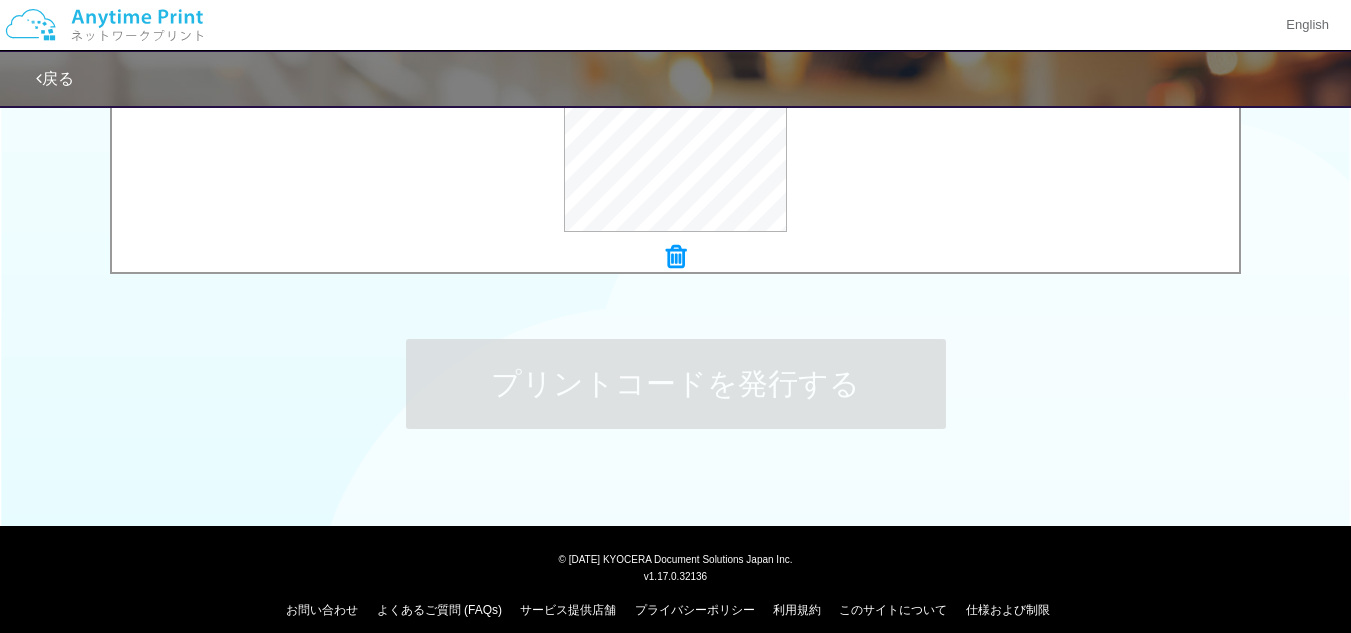 scroll, scrollTop: 0, scrollLeft: 0, axis: both 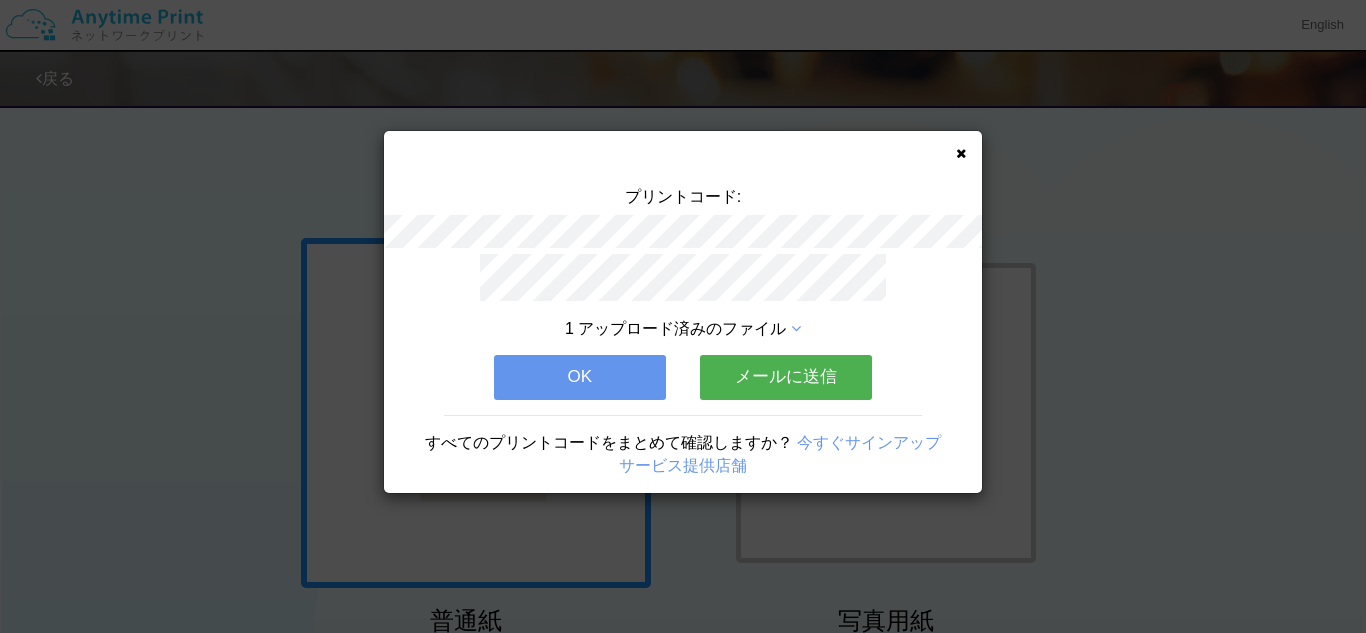 click at bounding box center (796, 329) 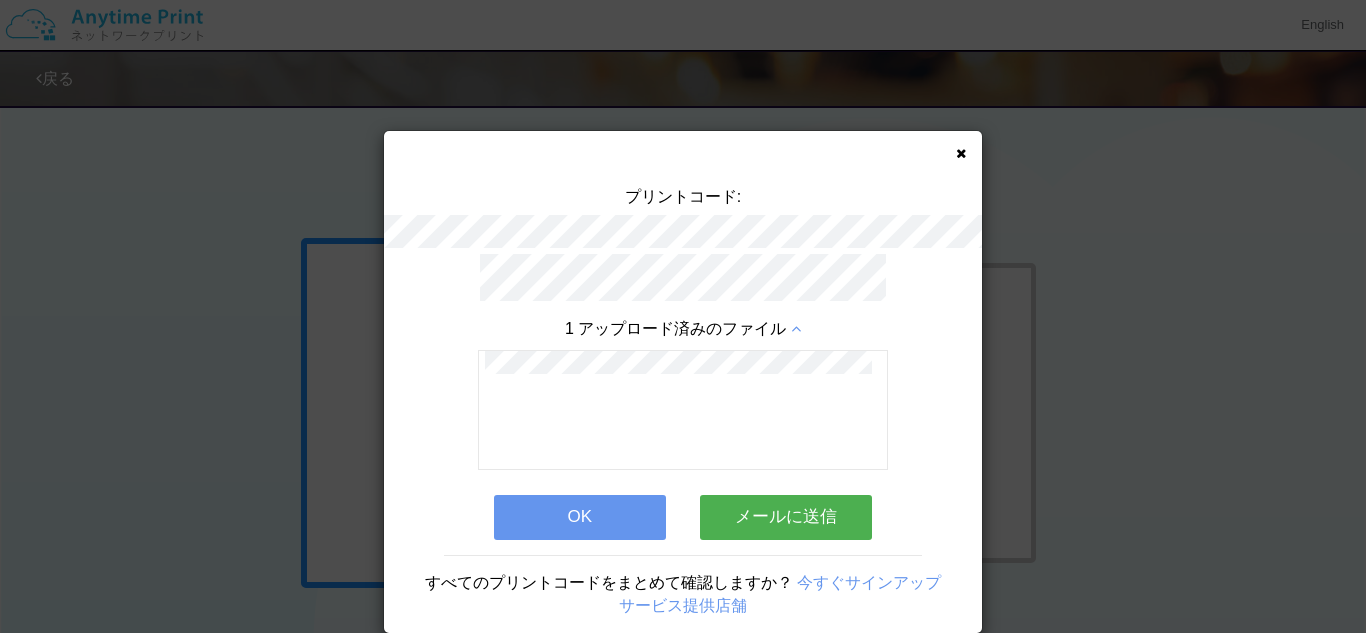 click at bounding box center [796, 329] 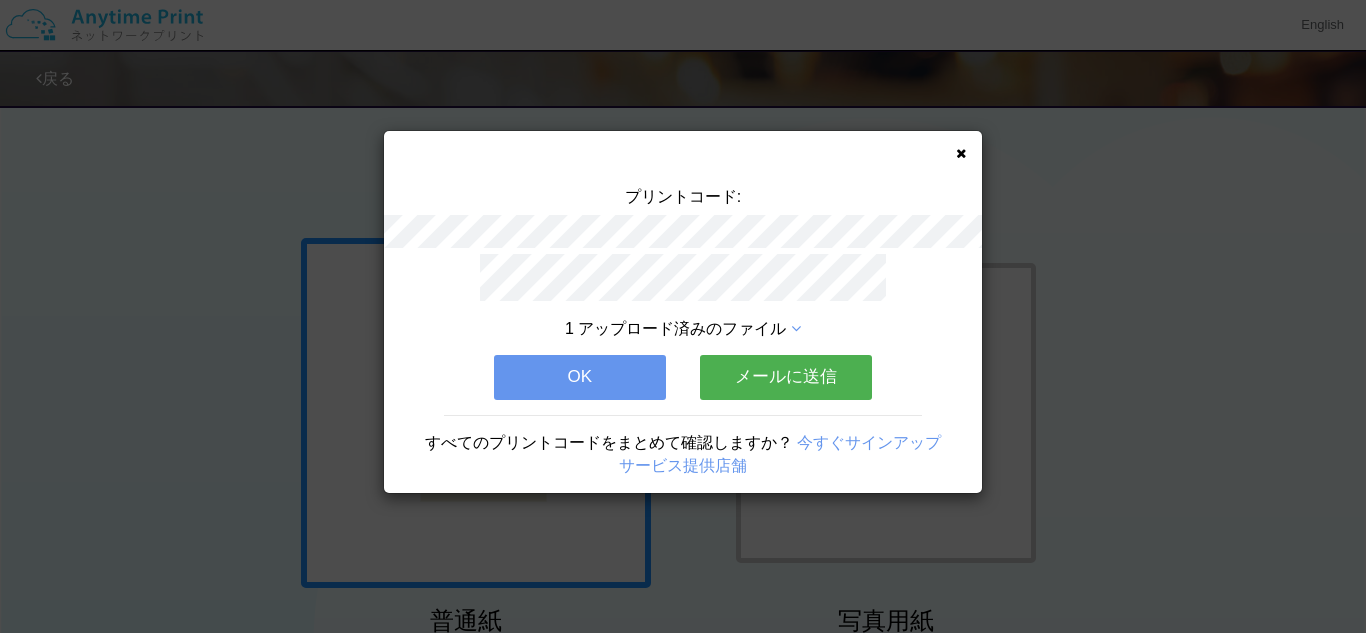 click on "OK" at bounding box center (580, 377) 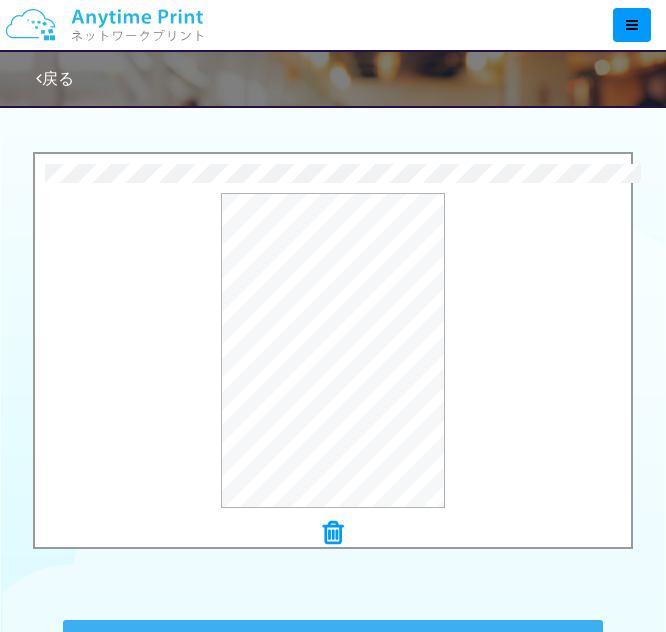 scroll, scrollTop: 875, scrollLeft: 0, axis: vertical 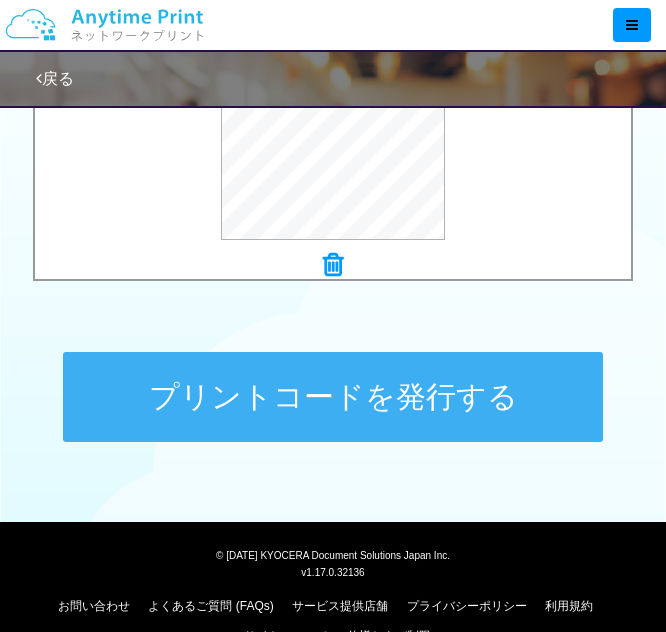 click on "プリントコードを発行する" at bounding box center (333, 397) 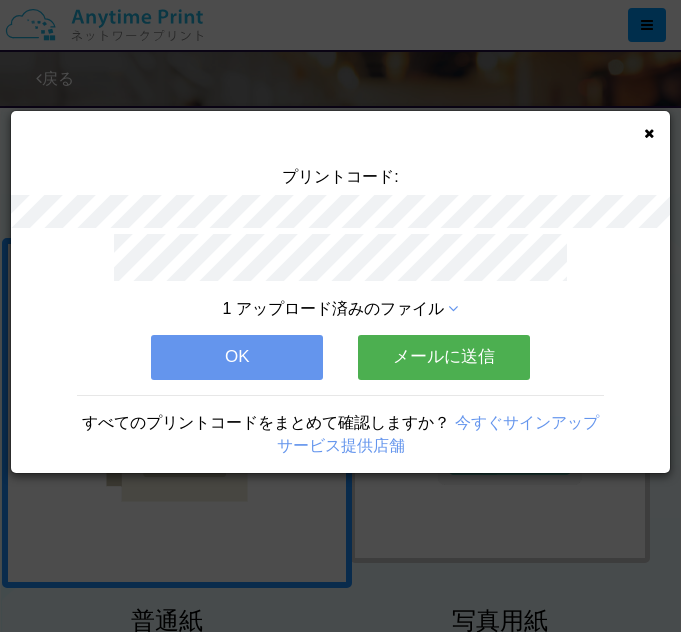click on "1 アップロード済みのファイル" at bounding box center [340, 309] 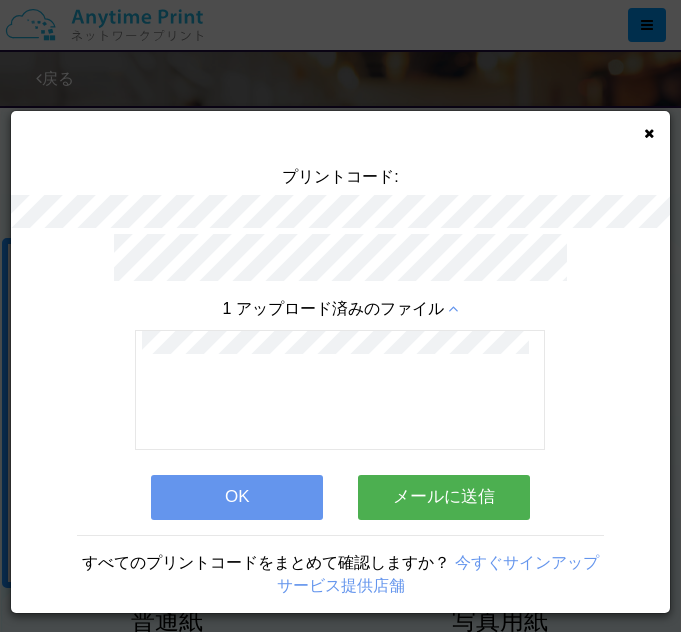 click at bounding box center [649, 133] 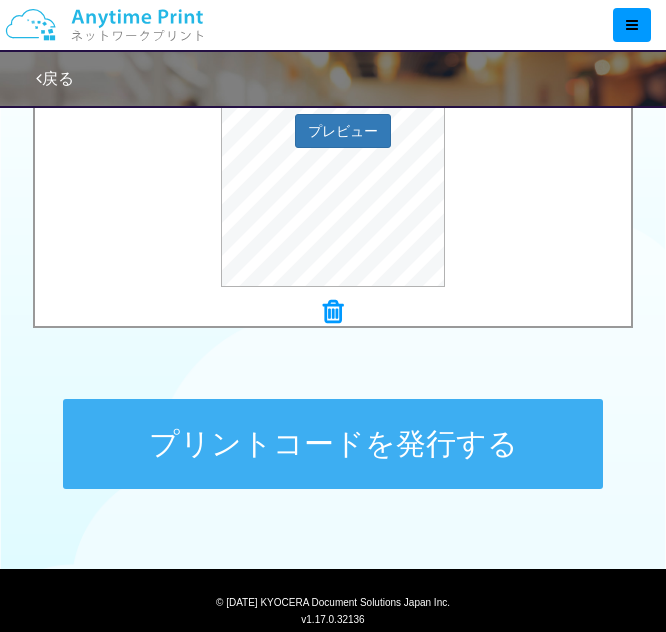 scroll, scrollTop: 905, scrollLeft: 0, axis: vertical 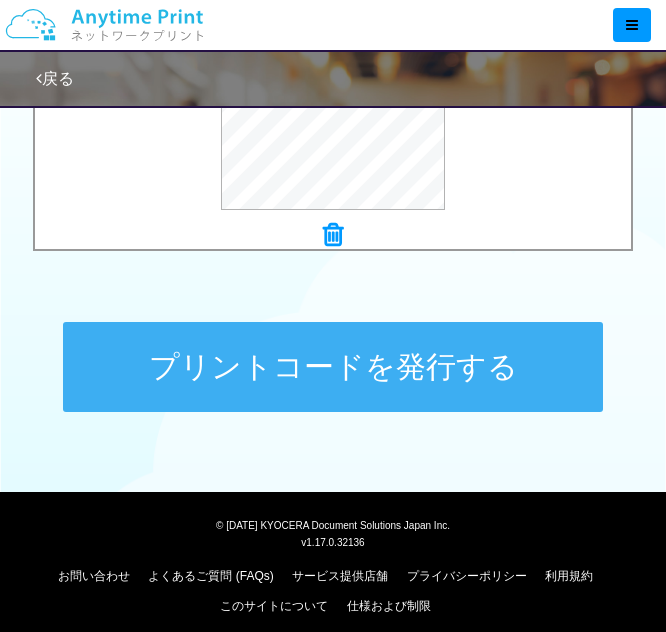 click on "プリントコードを発行する" at bounding box center (333, 367) 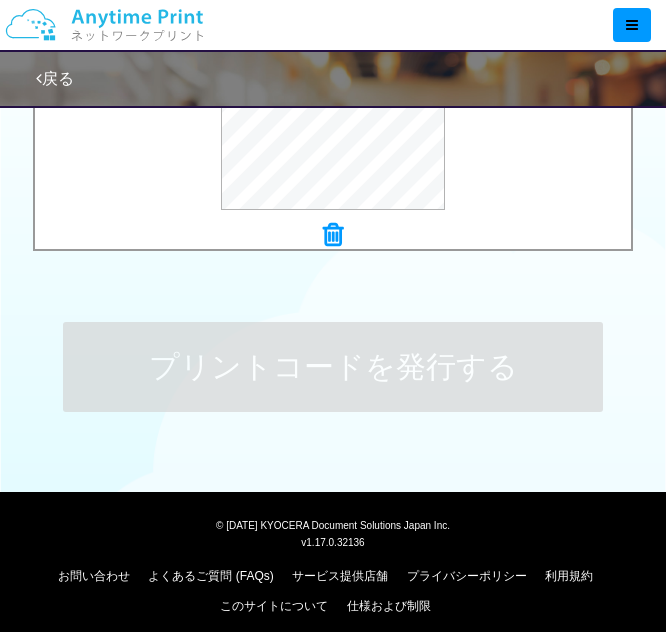 scroll, scrollTop: 0, scrollLeft: 0, axis: both 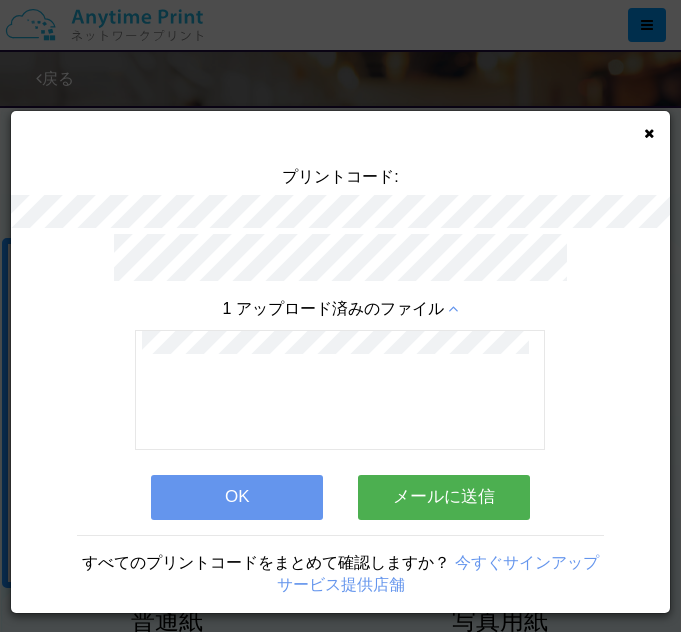 click on "メールに送信" at bounding box center (444, 497) 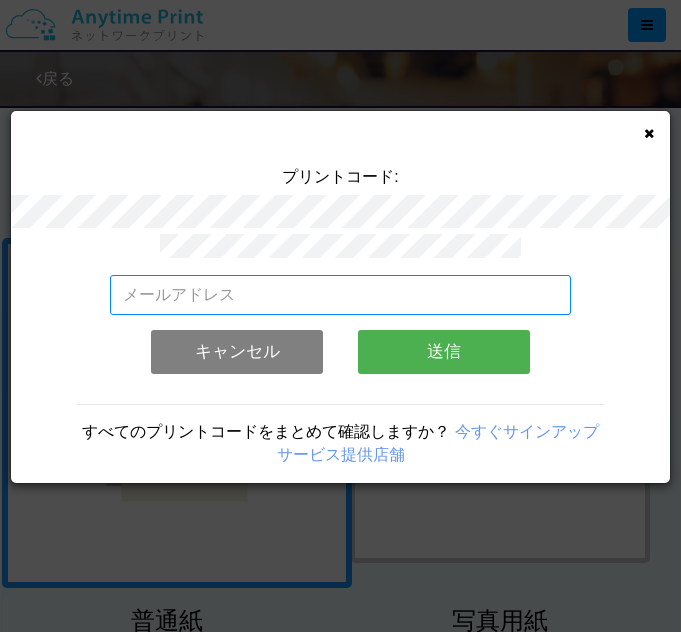 click at bounding box center [340, 295] 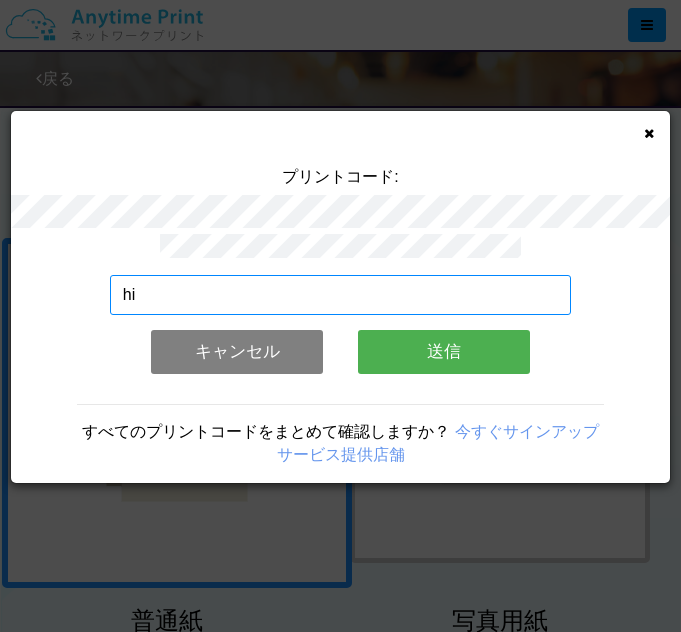 type on "h" 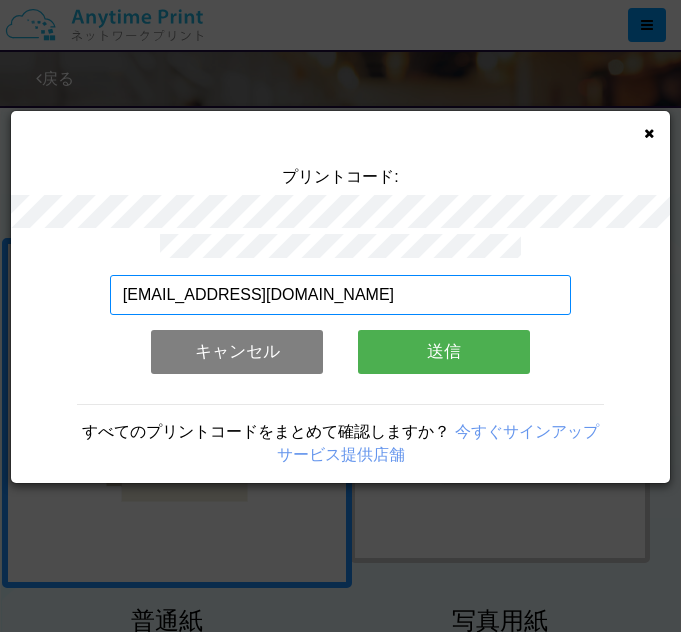 type on "[EMAIL_ADDRESS][DOMAIN_NAME]" 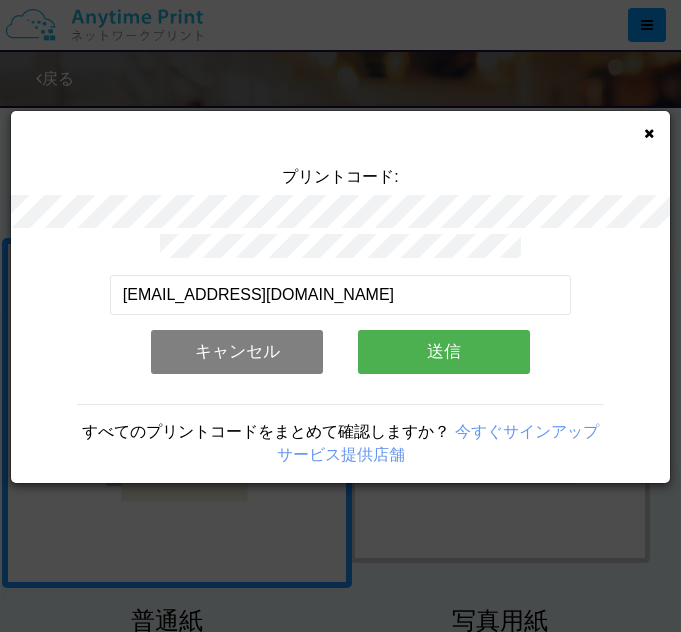 click on "送信" at bounding box center (444, 352) 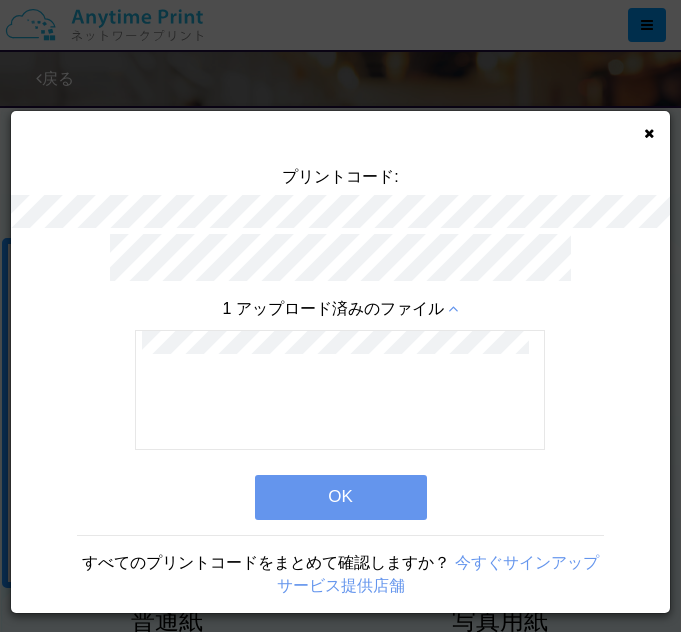 click on "OK" at bounding box center (341, 497) 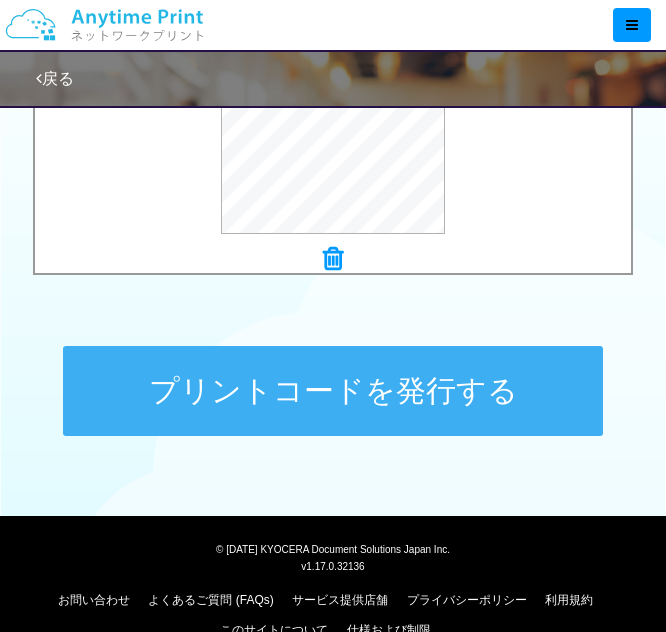 scroll, scrollTop: 882, scrollLeft: 0, axis: vertical 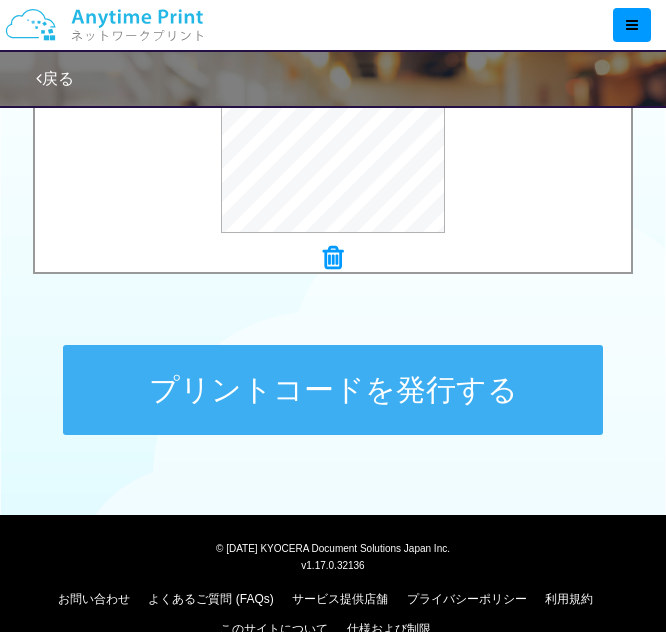 click on "プリントコードを発行する" at bounding box center (333, 390) 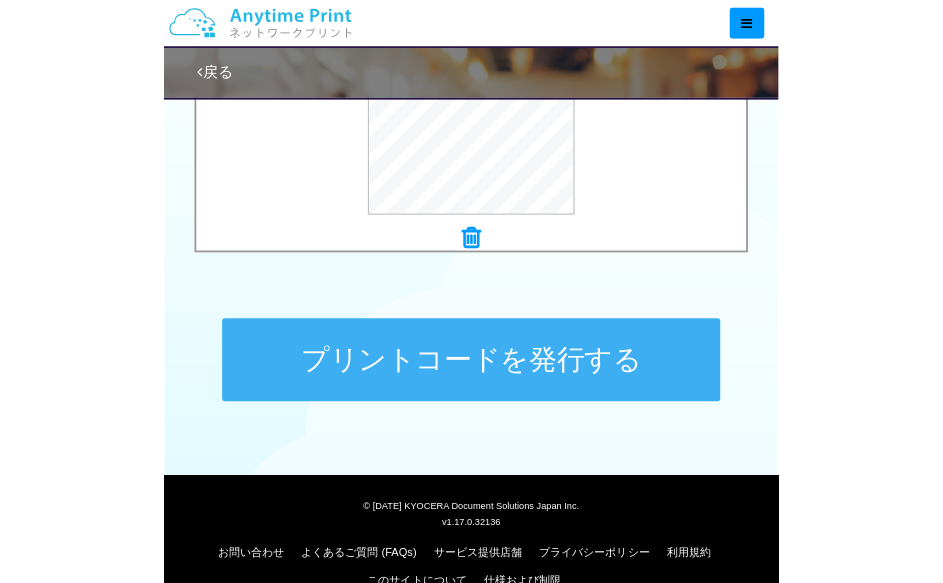 scroll, scrollTop: 0, scrollLeft: 0, axis: both 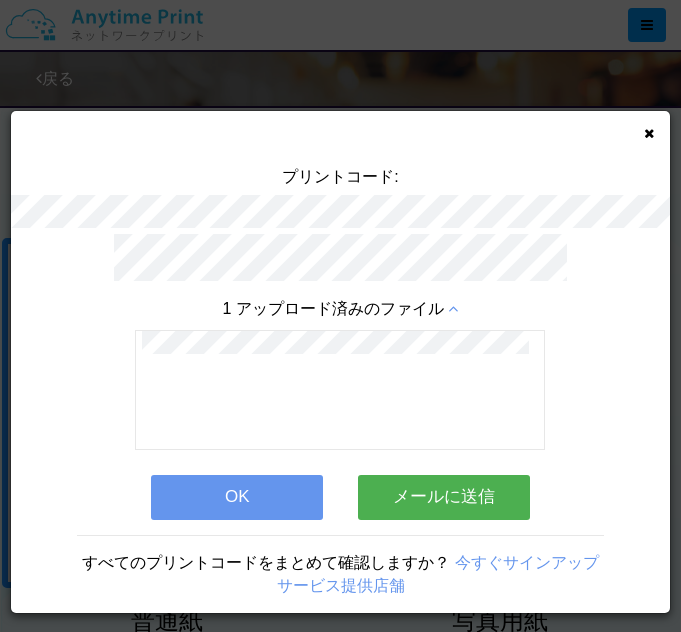 click on "メールに送信" at bounding box center (444, 497) 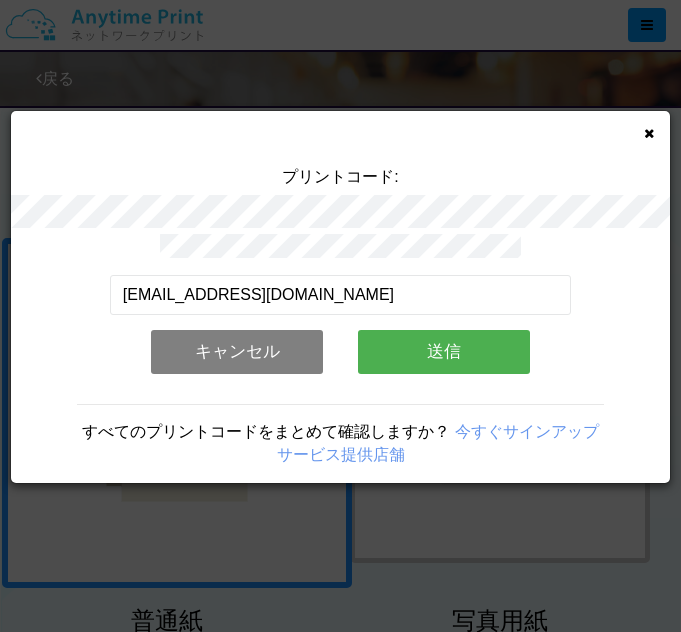 click on "送信" at bounding box center (444, 352) 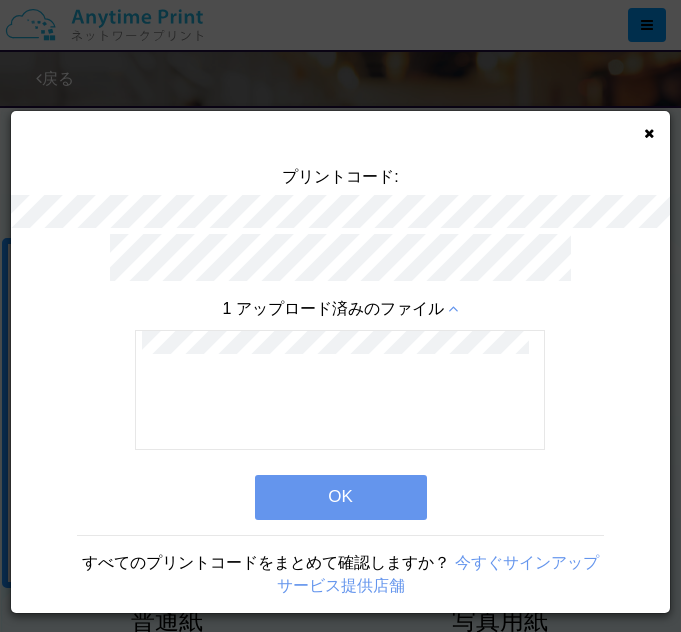 click at bounding box center (649, 133) 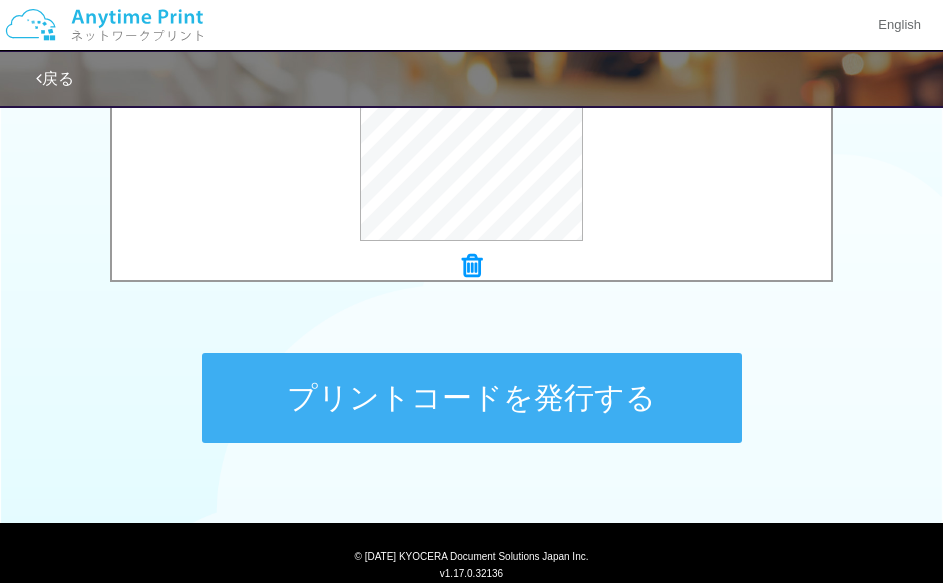 scroll, scrollTop: 872, scrollLeft: 0, axis: vertical 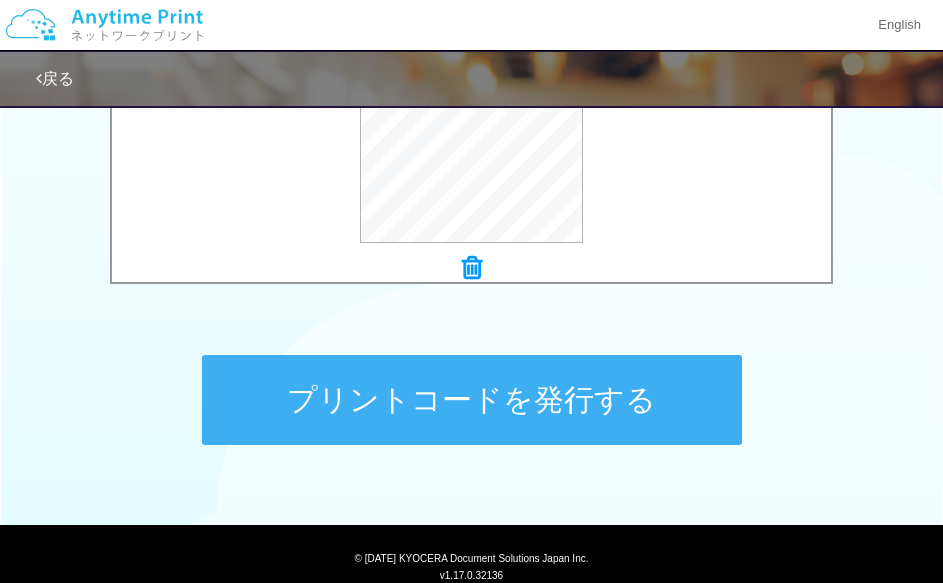 click on "プリントコードを発行する" at bounding box center [472, 400] 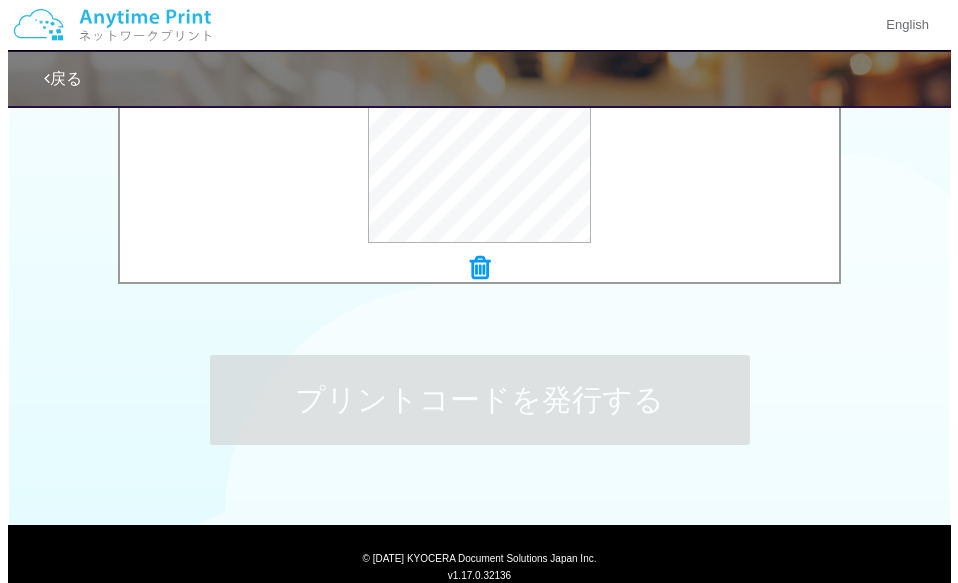 scroll, scrollTop: 0, scrollLeft: 0, axis: both 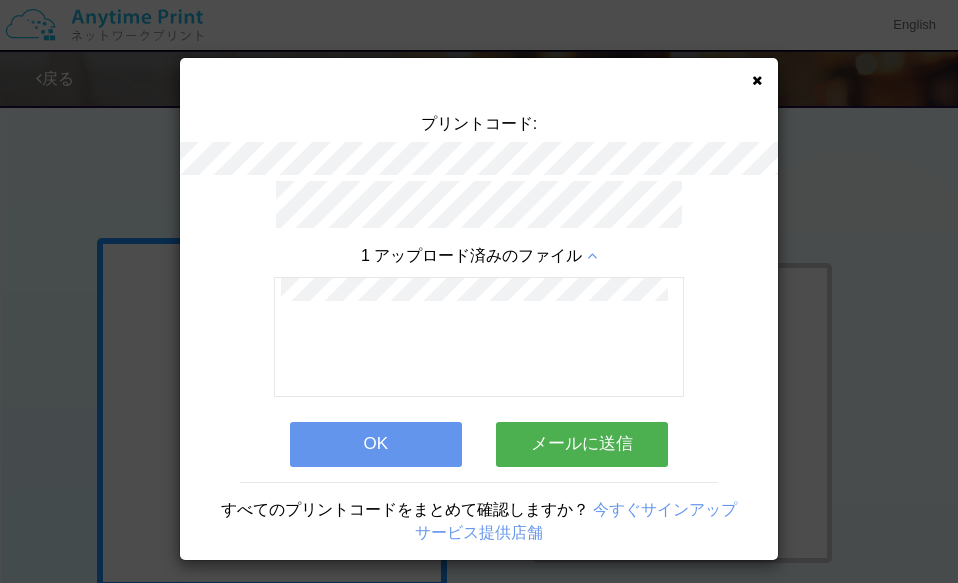 click on "メールに送信" at bounding box center (582, 444) 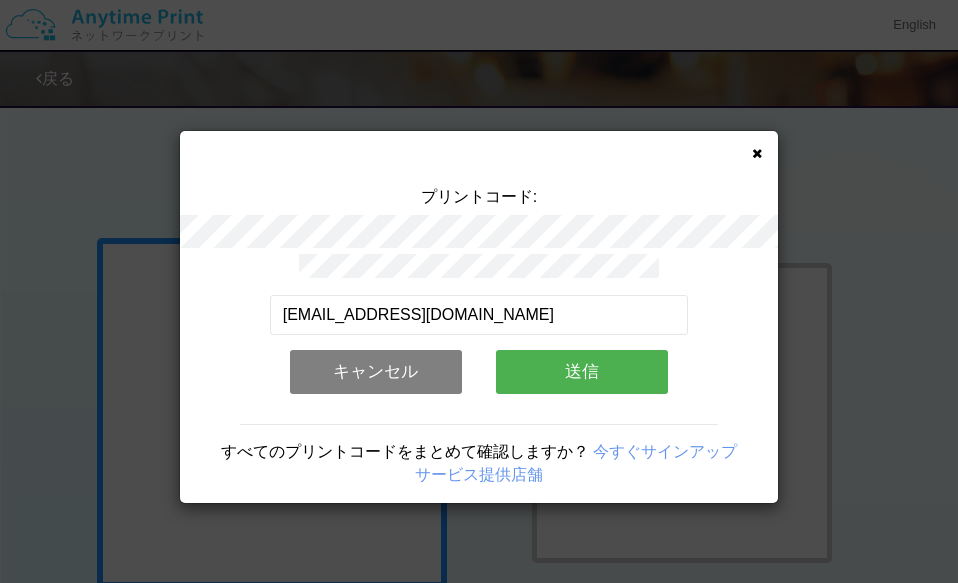 scroll, scrollTop: 0, scrollLeft: 0, axis: both 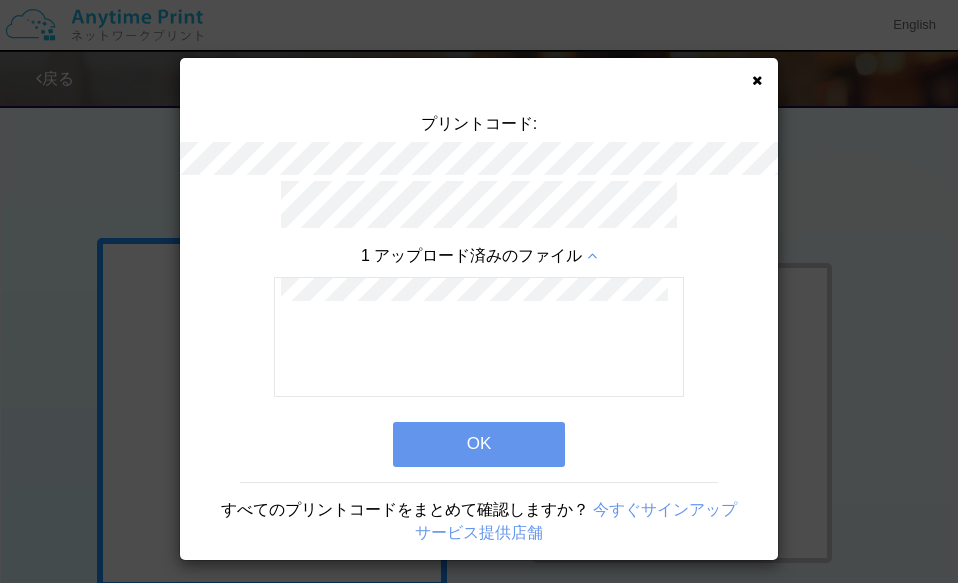 click on "OK" at bounding box center (479, 444) 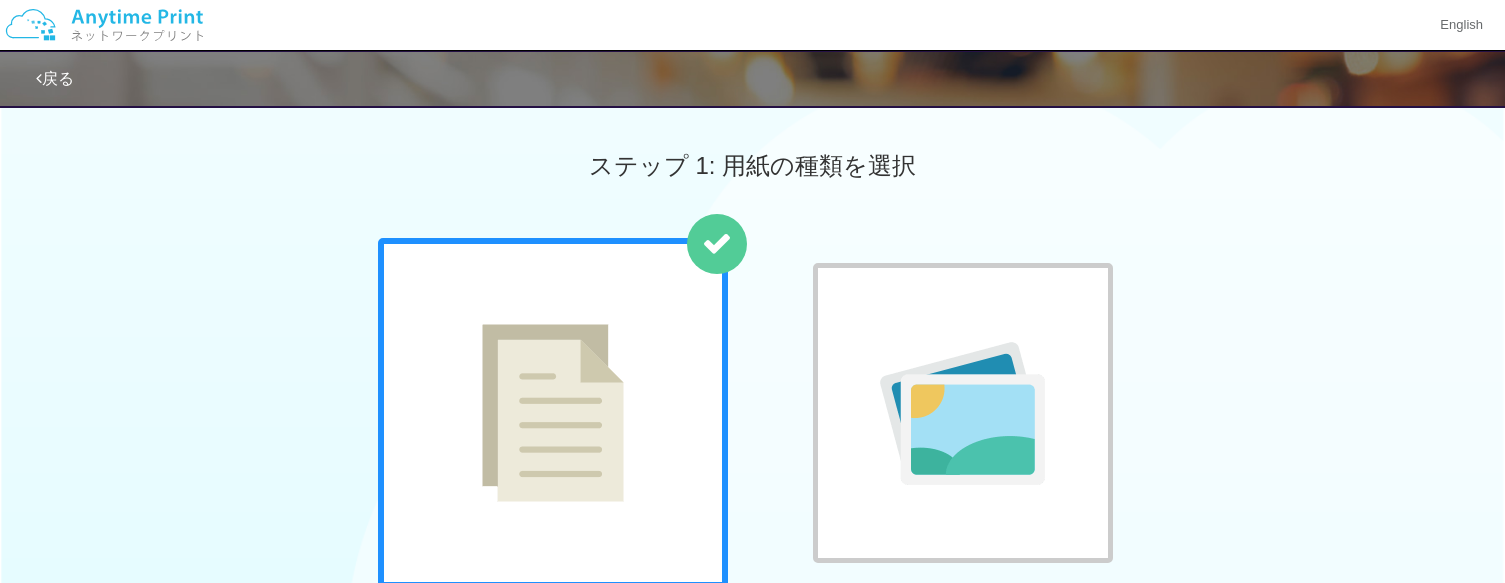 drag, startPoint x: 891, startPoint y: 17, endPoint x: 644, endPoint y: -56, distance: 257.56165 